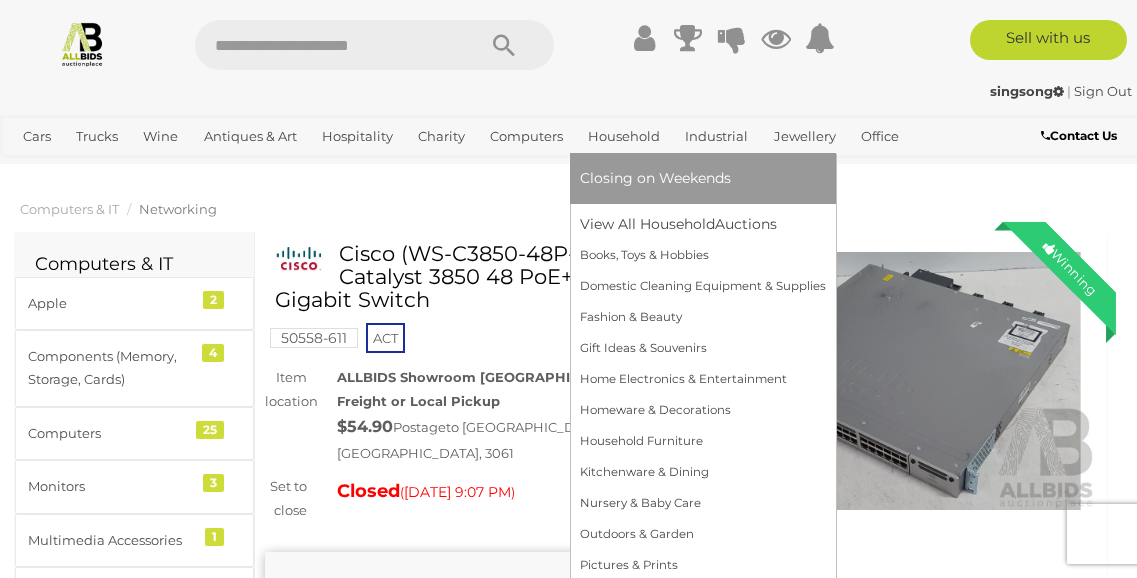 scroll, scrollTop: 0, scrollLeft: 0, axis: both 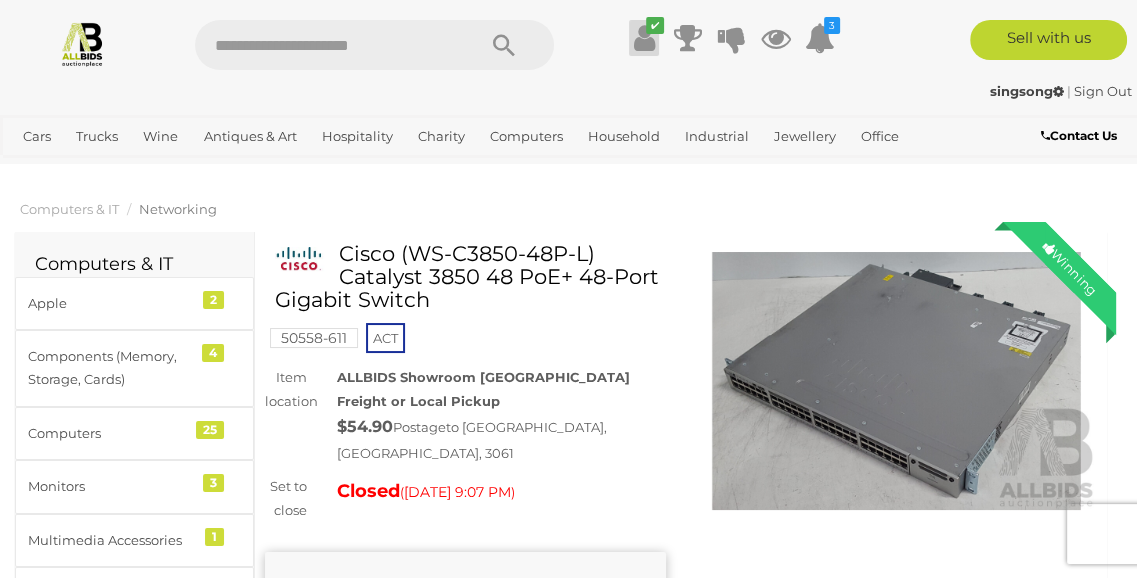 click on "✔" at bounding box center [655, 25] 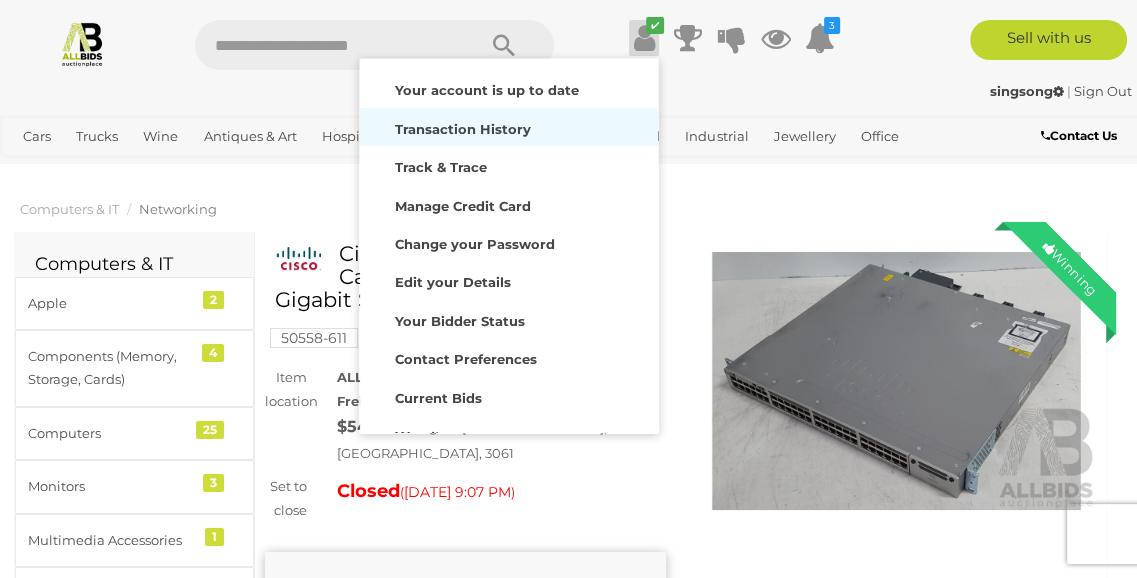 click on "Transaction History" at bounding box center (463, 129) 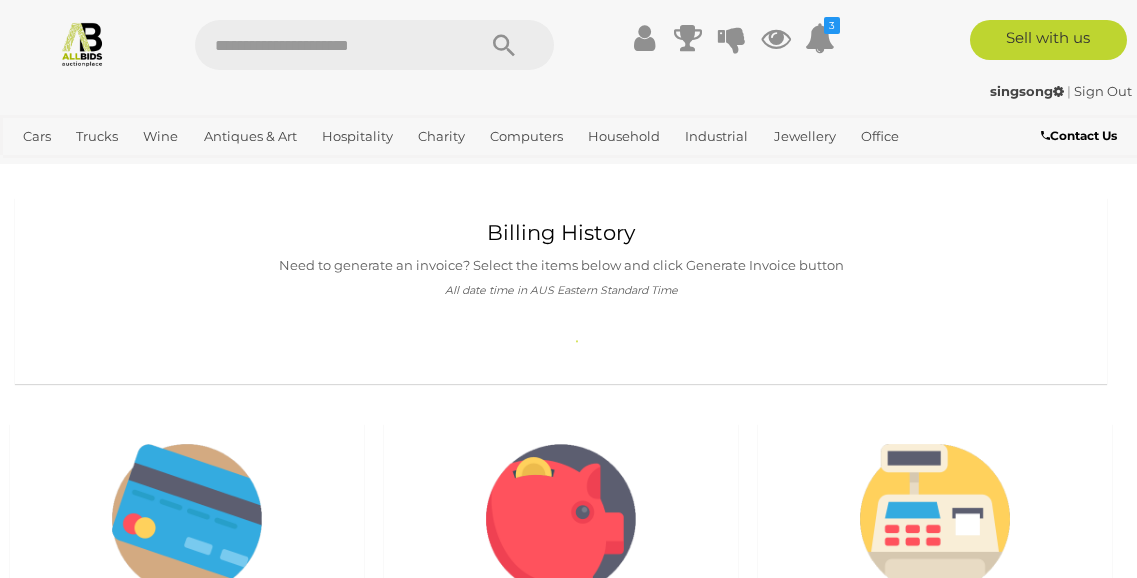 scroll, scrollTop: 0, scrollLeft: 0, axis: both 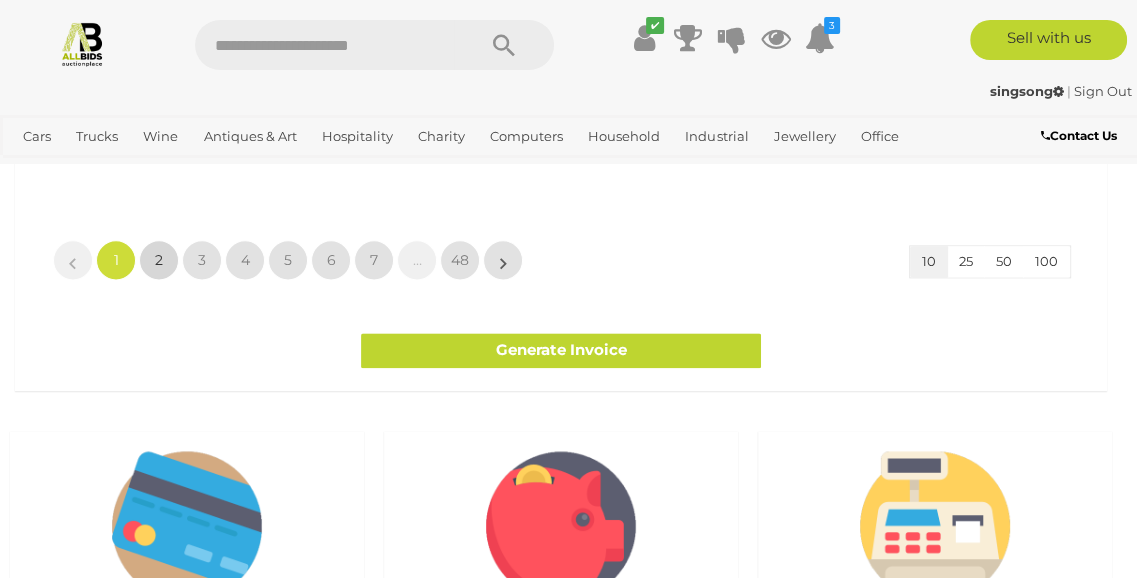 click on "2" at bounding box center [159, 260] 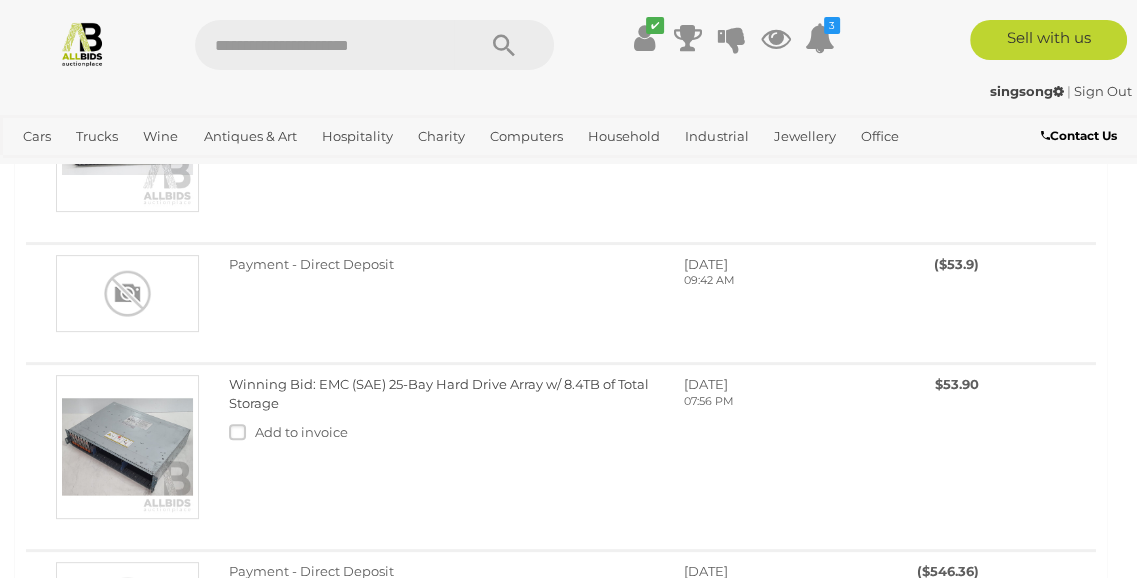 scroll, scrollTop: 280, scrollLeft: 0, axis: vertical 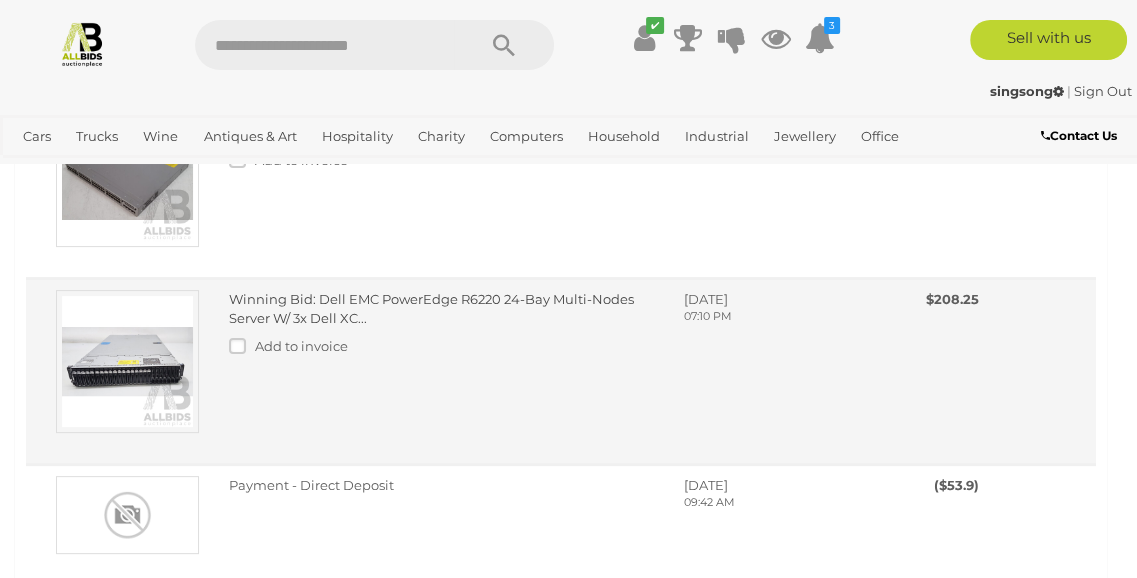 click on "Winning Bid: Dell EMC PowerEdge R6220 24-Bay Multi-Nodes Server W/ 3x Dell XC..." at bounding box center [431, 308] 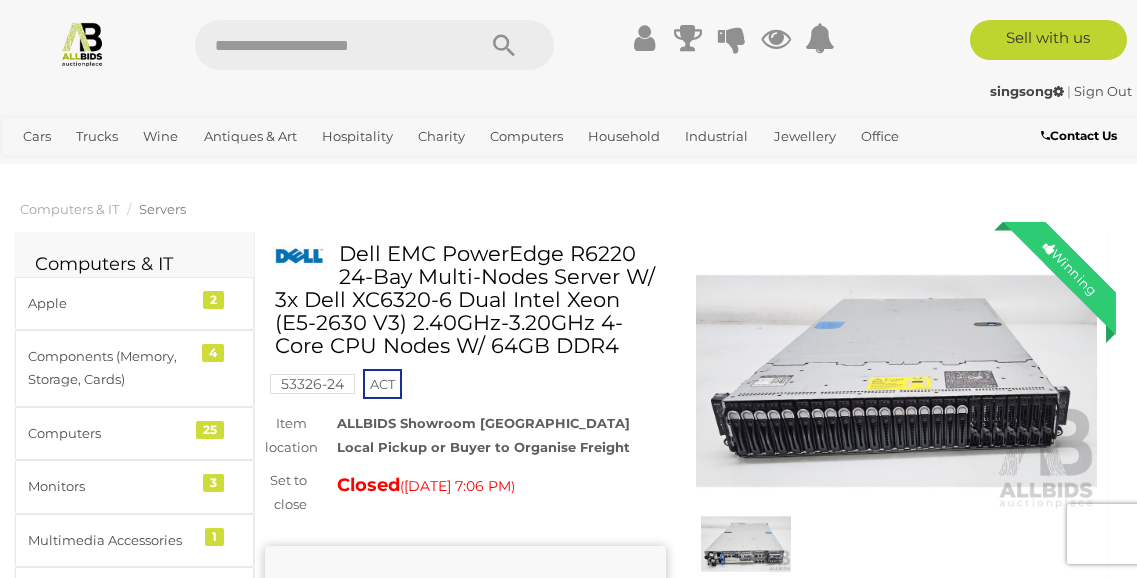 scroll, scrollTop: 0, scrollLeft: 0, axis: both 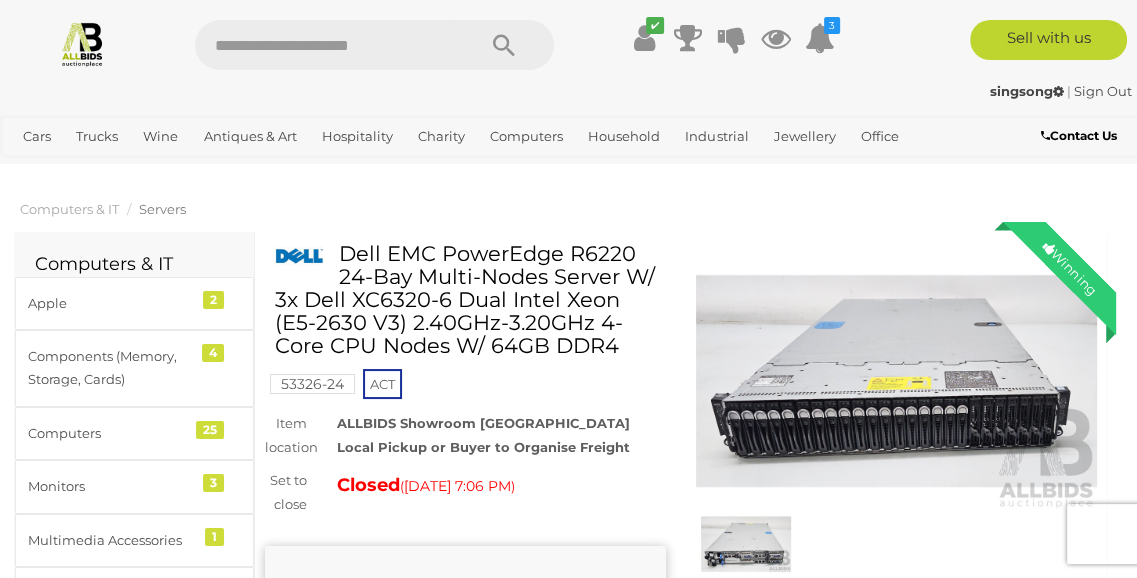 click on "Dell EMC PowerEdge R6220 24-Bay Multi-Nodes Server W/ 3x Dell XC6320-6 Dual Intel Xeon (E5-2630 V3) 2.40GHz-3.20GHz 4-Core CPU Nodes W/ 64GB DDR4" at bounding box center [468, 299] 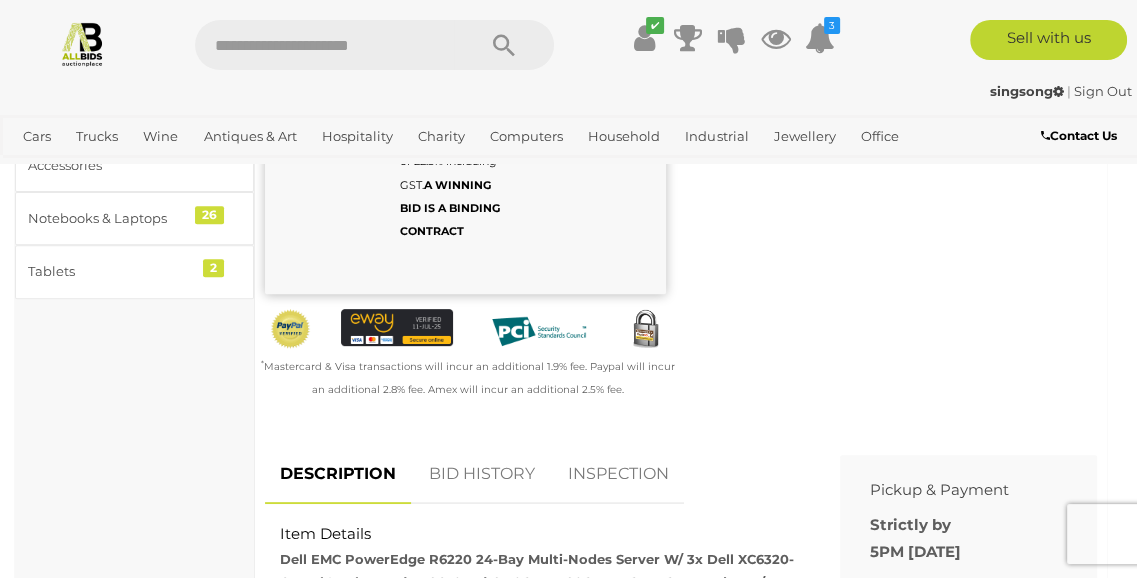 scroll, scrollTop: 1011, scrollLeft: 0, axis: vertical 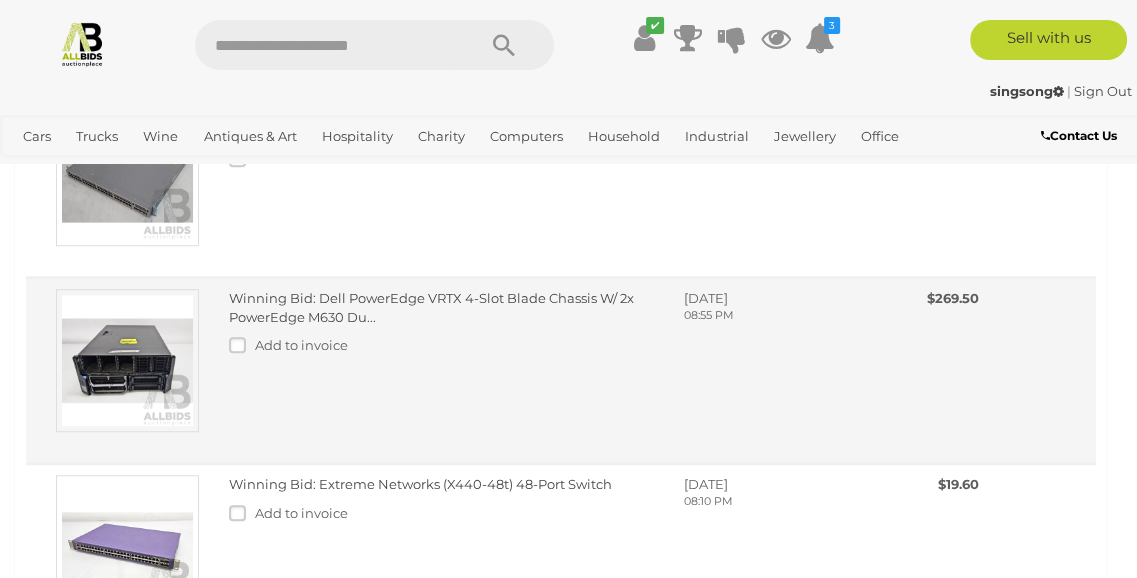 click at bounding box center [127, 360] 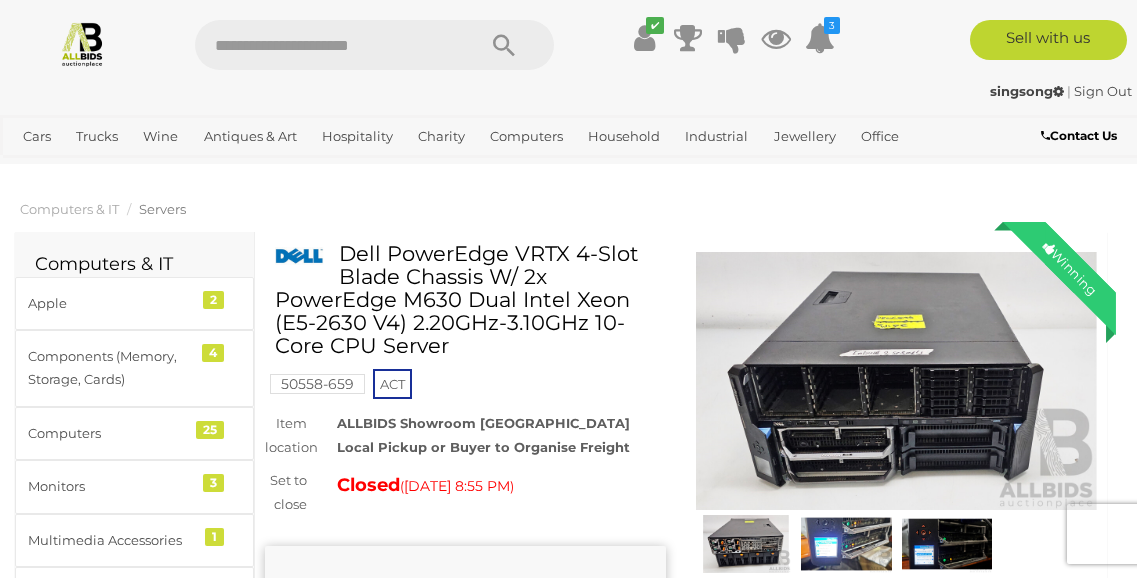 scroll, scrollTop: 0, scrollLeft: 0, axis: both 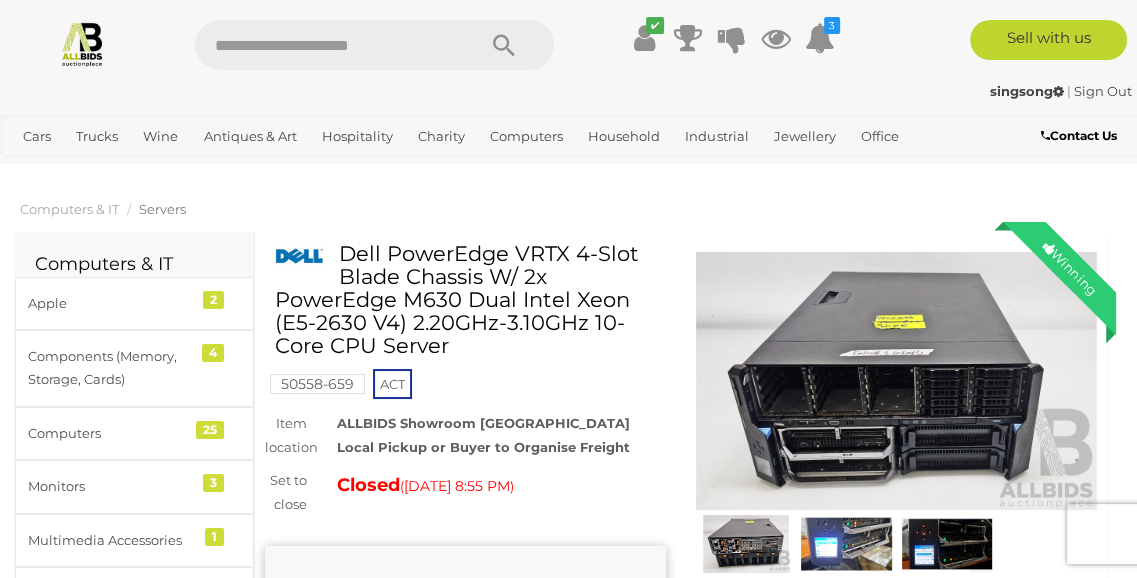 click at bounding box center [947, 544] 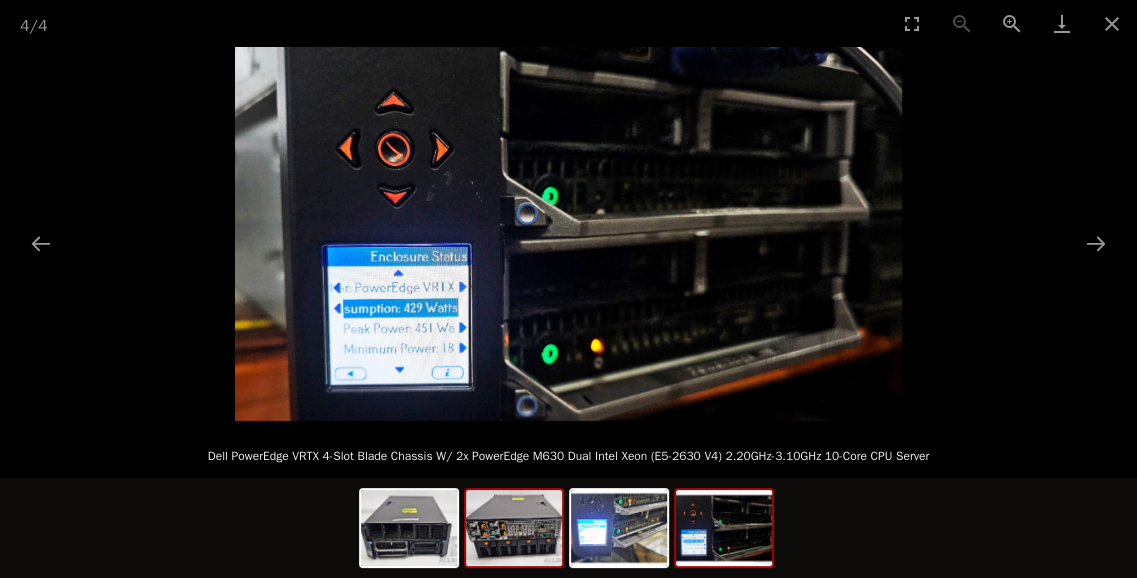 click at bounding box center (514, 528) 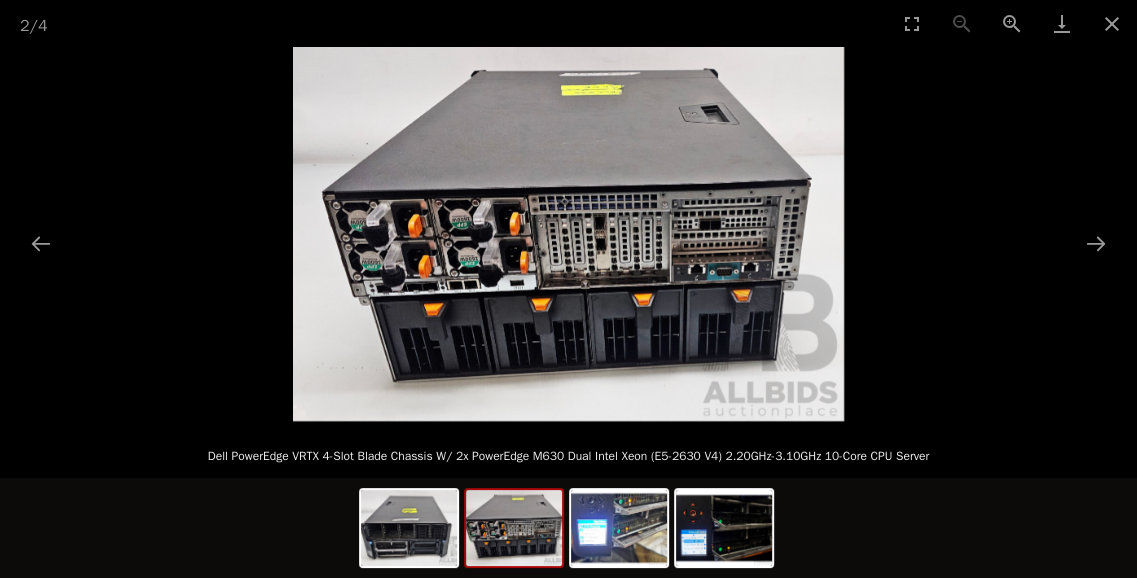 click at bounding box center (568, 234) 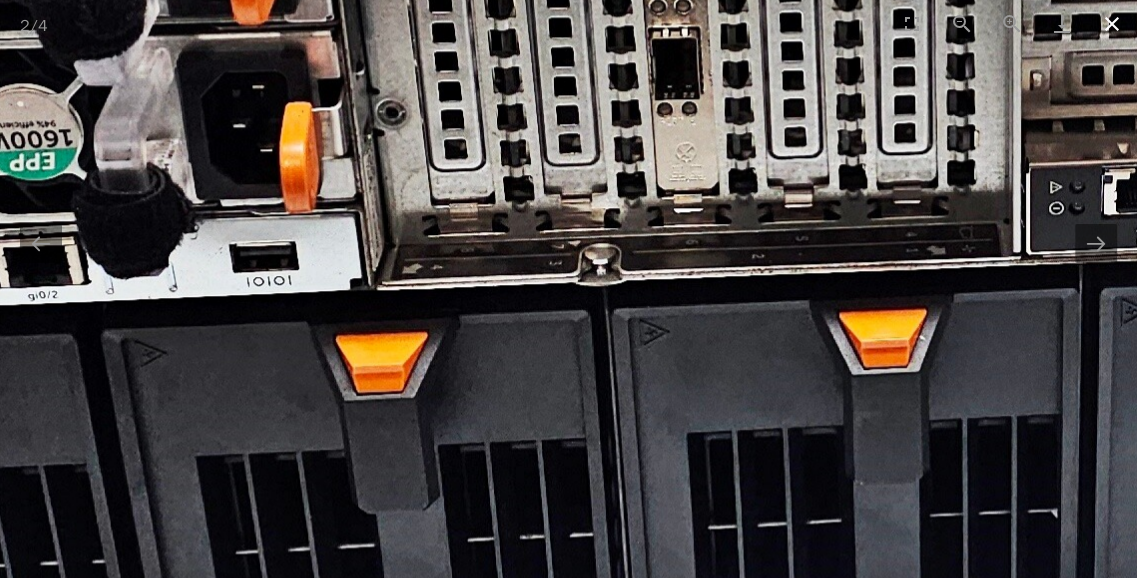 click at bounding box center [1112, 23] 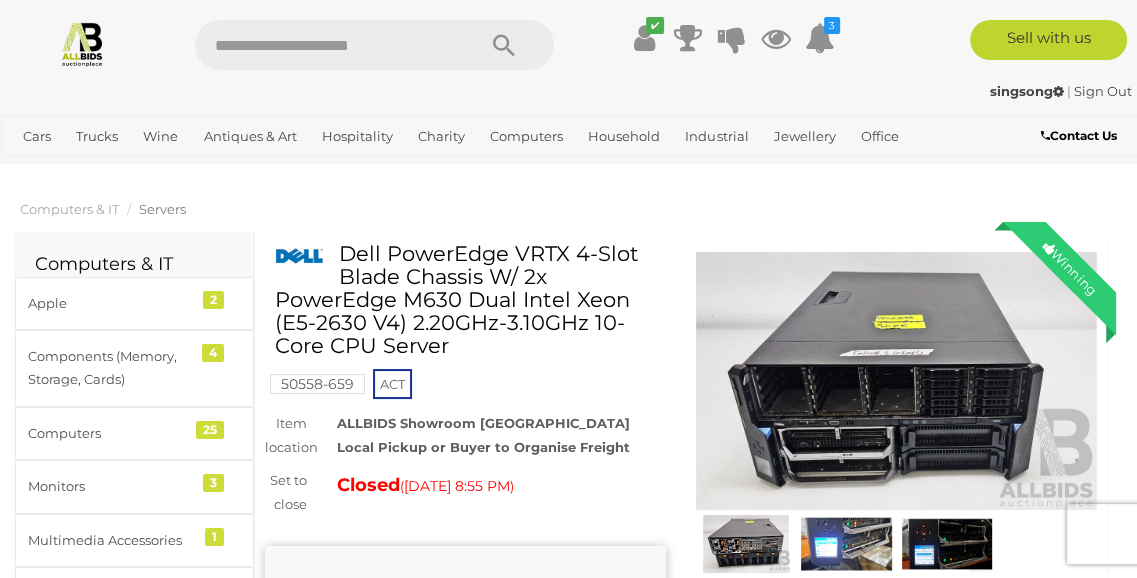 click at bounding box center [746, 544] 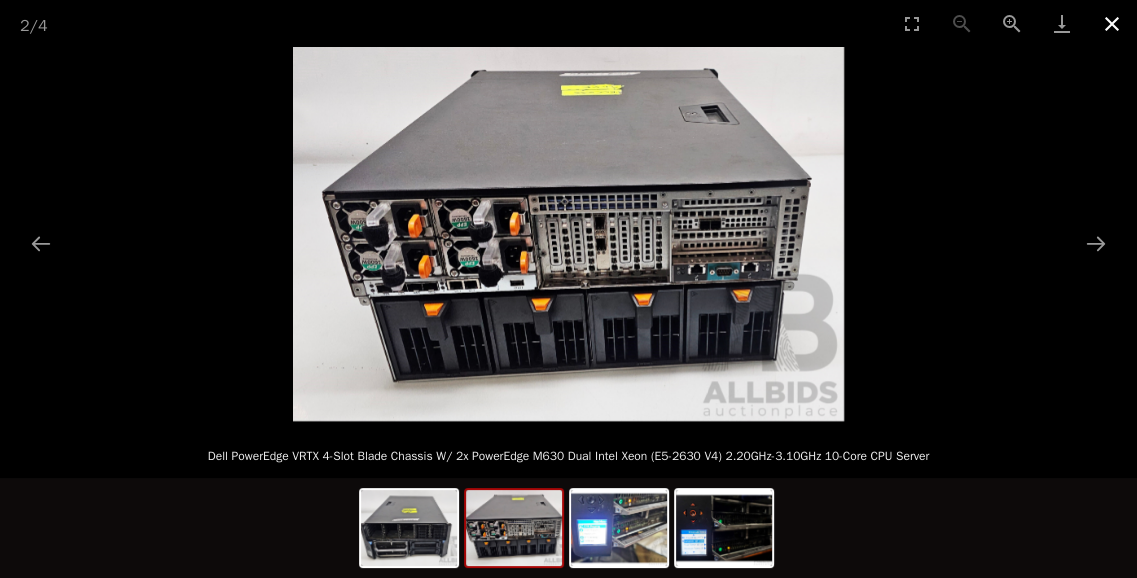 click at bounding box center [1112, 23] 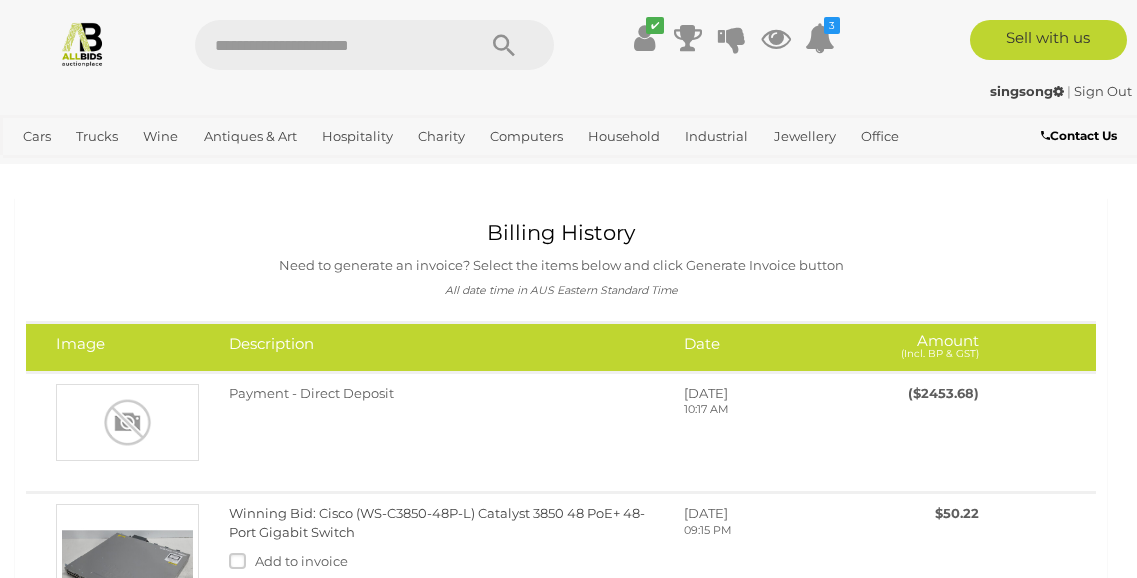 scroll, scrollTop: 1147, scrollLeft: 0, axis: vertical 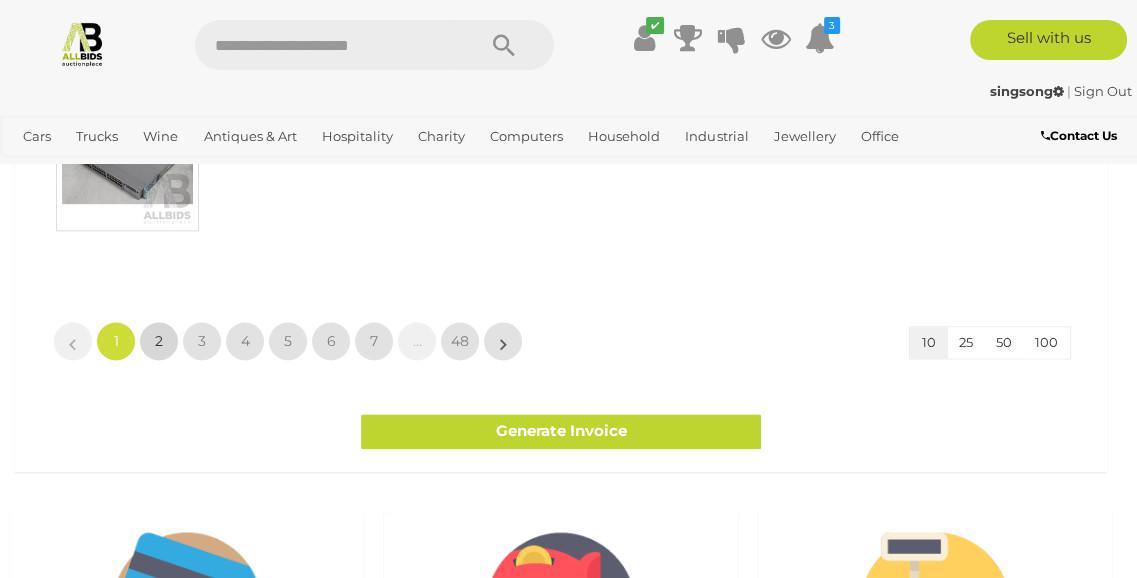 click on "2" at bounding box center (159, 341) 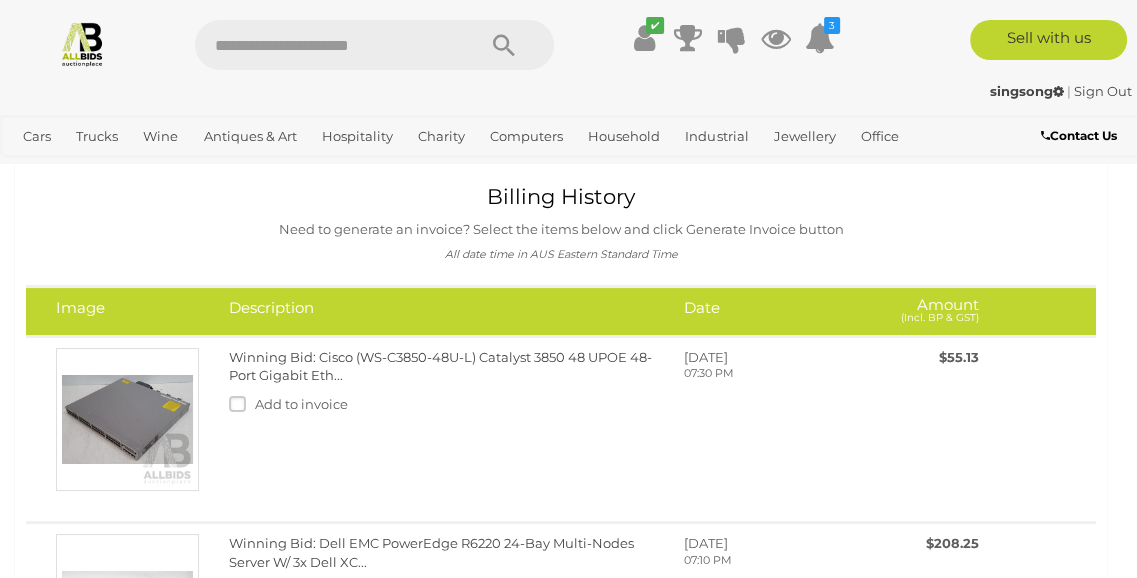 scroll, scrollTop: 542, scrollLeft: 0, axis: vertical 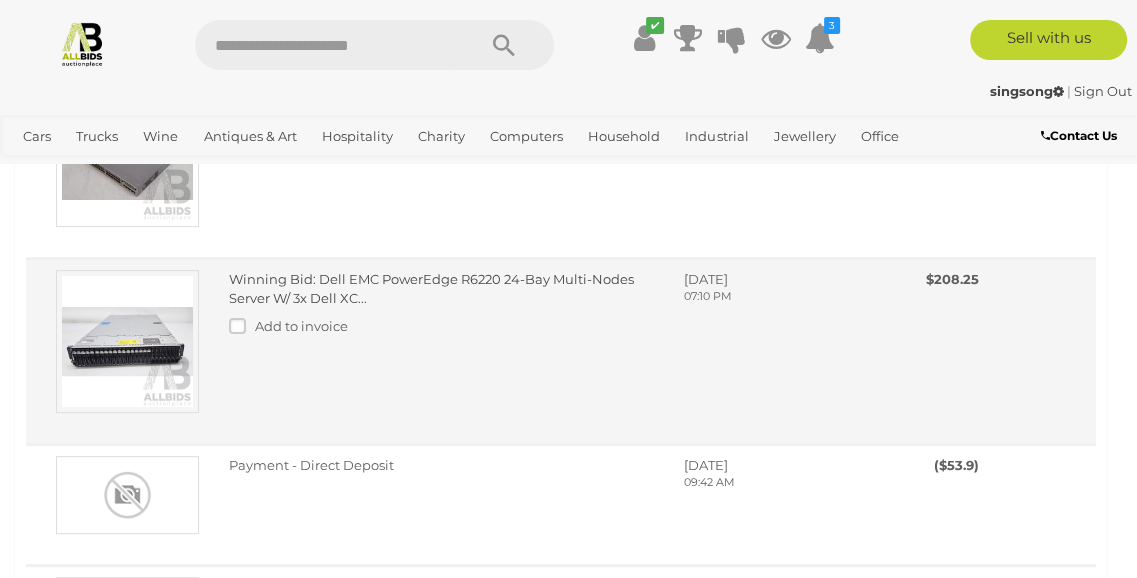 click on "Winning Bid: Dell EMC PowerEdge R6220 24-Bay Multi-Nodes Server W/ 3x Dell XC..." at bounding box center (431, 288) 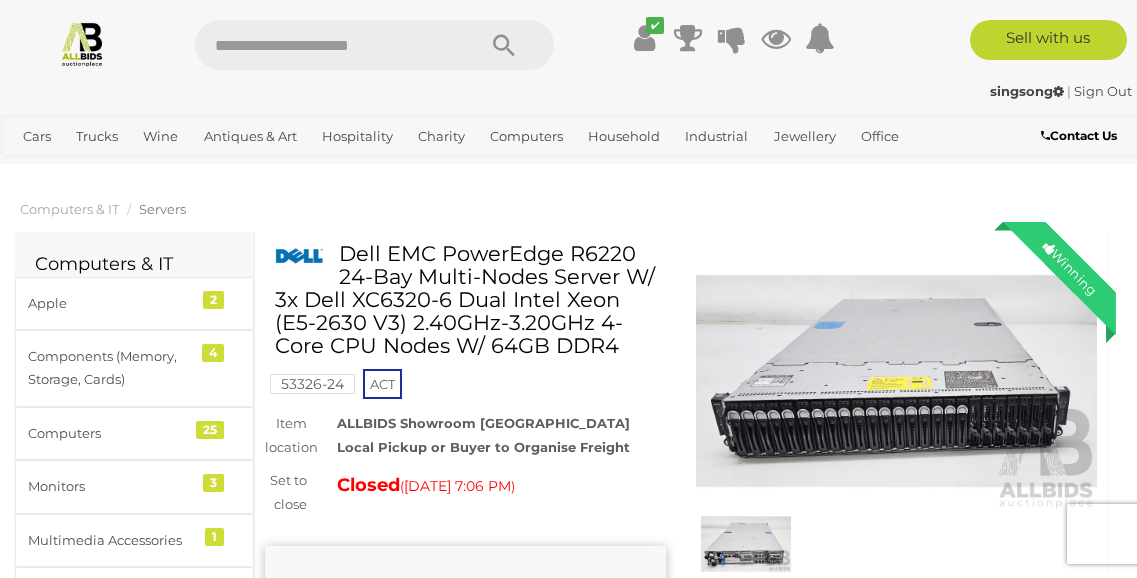 scroll, scrollTop: 0, scrollLeft: 0, axis: both 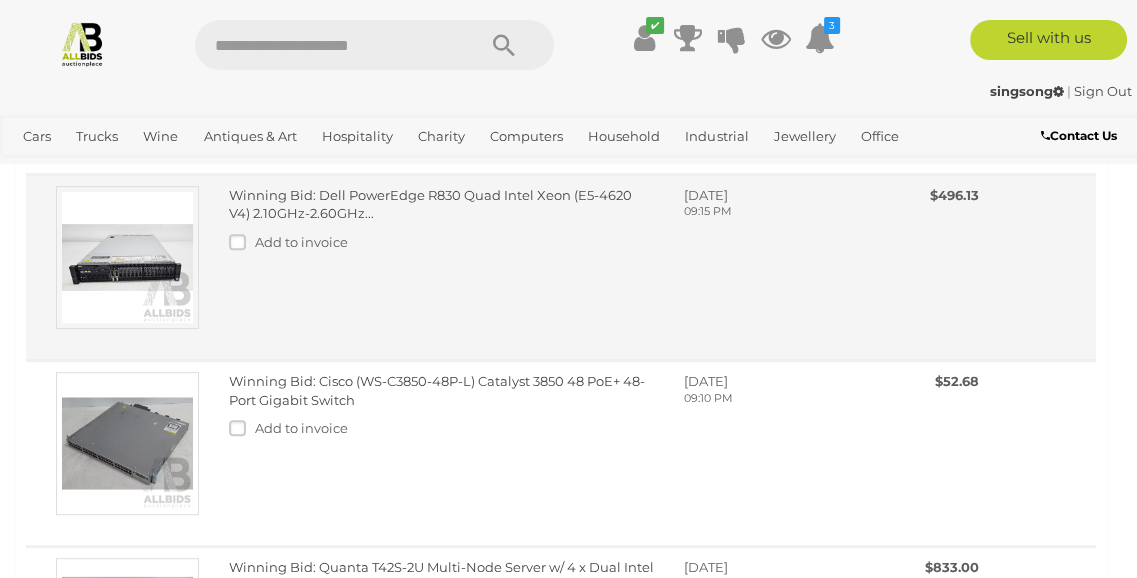 click on "Winning Bid: Dell PowerEdge R830 Quad Intel Xeon (E5-4620 V4) 2.10GHz-2.60GHz..." at bounding box center (430, 204) 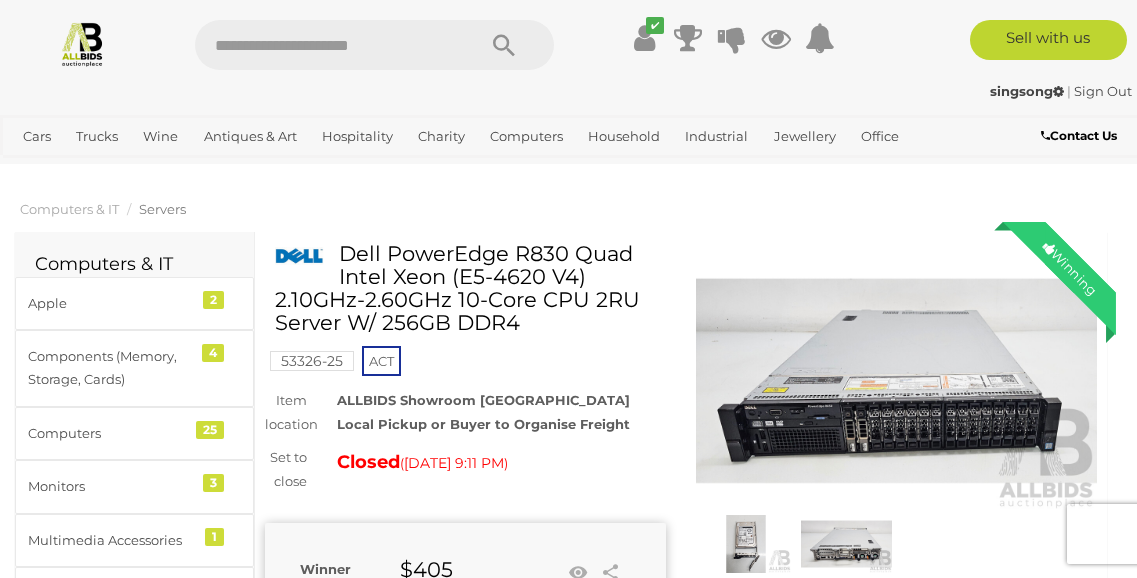 scroll, scrollTop: 0, scrollLeft: 0, axis: both 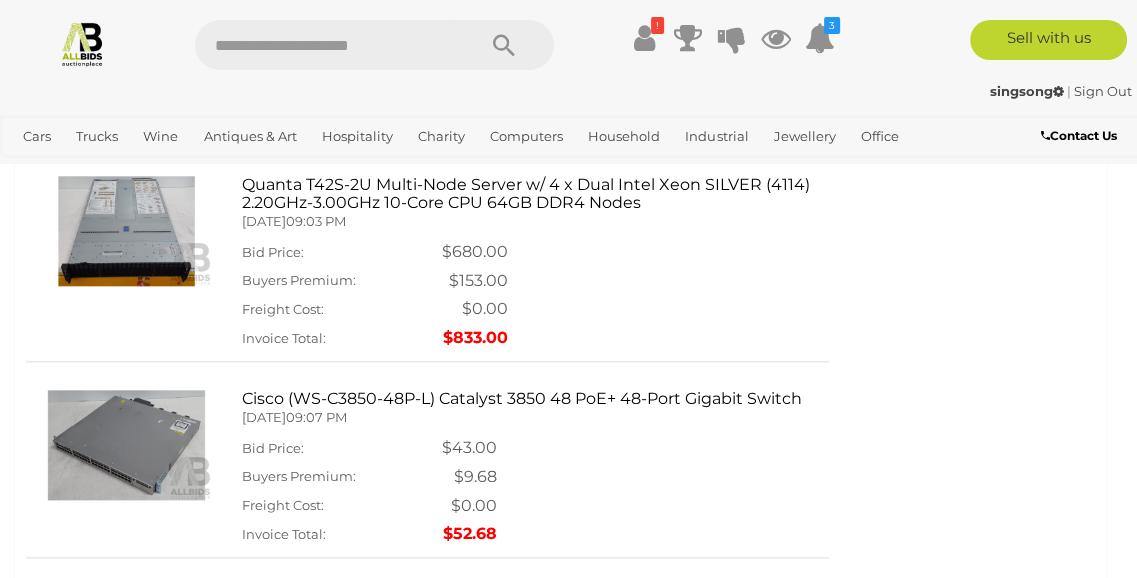 click on "Quanta T42S-2U Multi-Node Server w/ 4 x Dual Intel Xeon SILVER (4114) 2.20GHz-3.00GHz 10-Core CPU 64GB DDR4 Nodes" at bounding box center [528, 193] 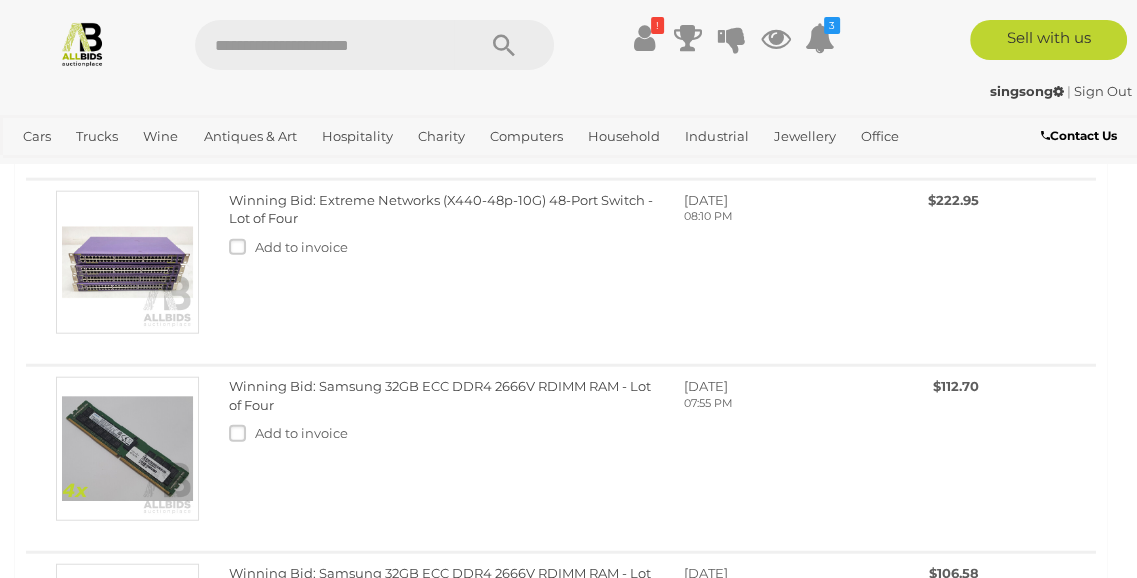 scroll, scrollTop: 4110, scrollLeft: 0, axis: vertical 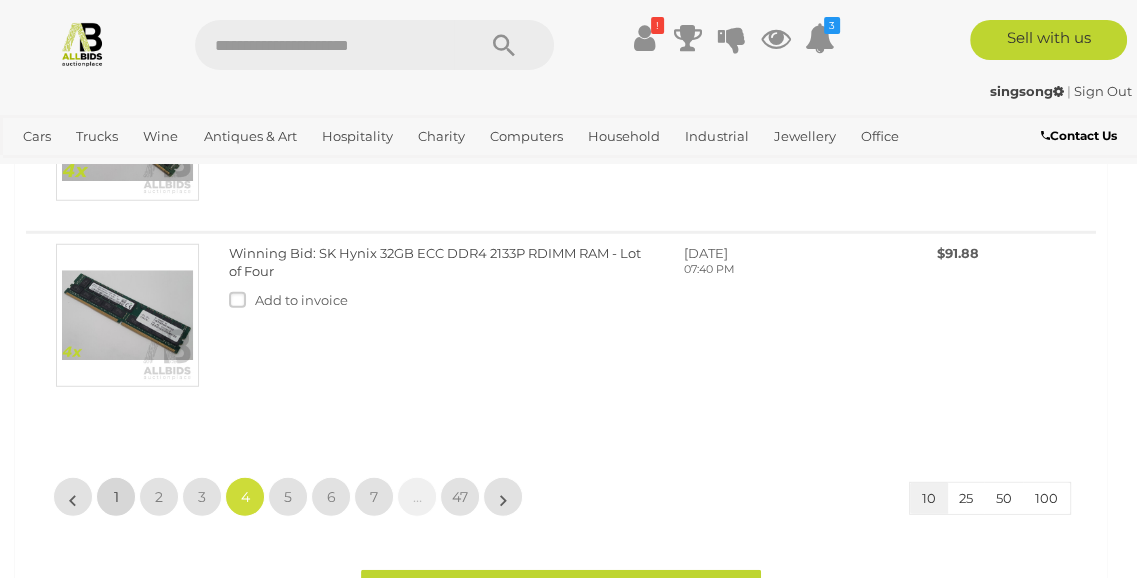 click on "1" at bounding box center (116, 497) 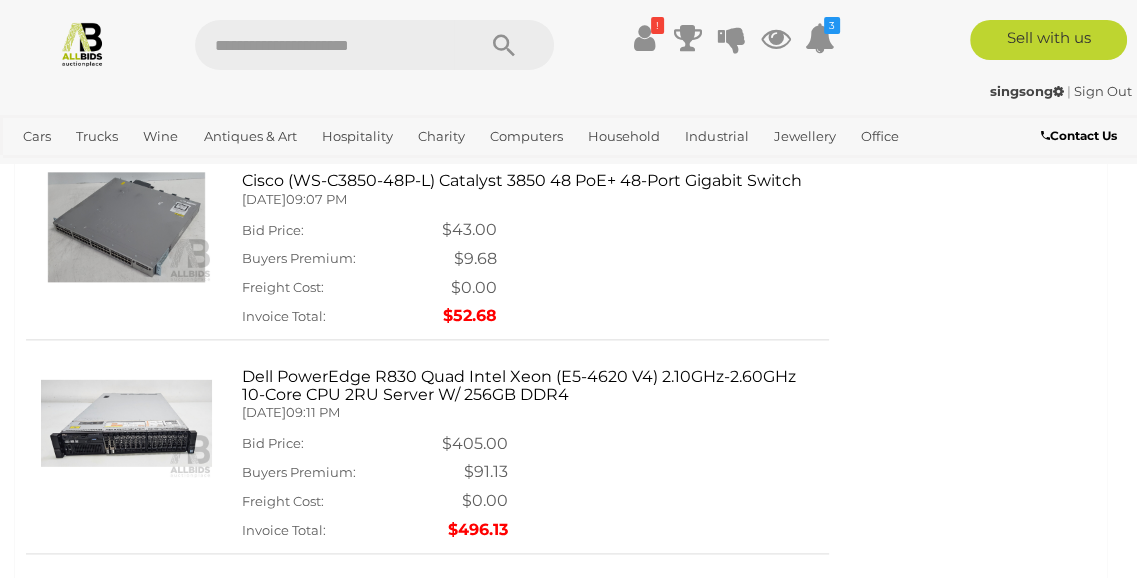scroll, scrollTop: 1294, scrollLeft: 0, axis: vertical 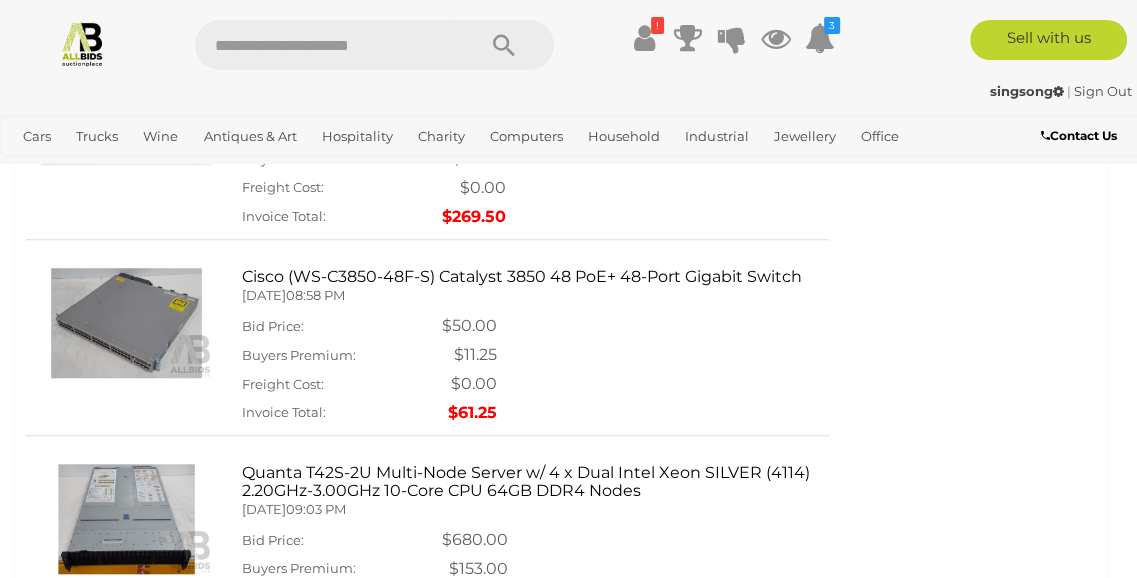 click at bounding box center (126, 519) 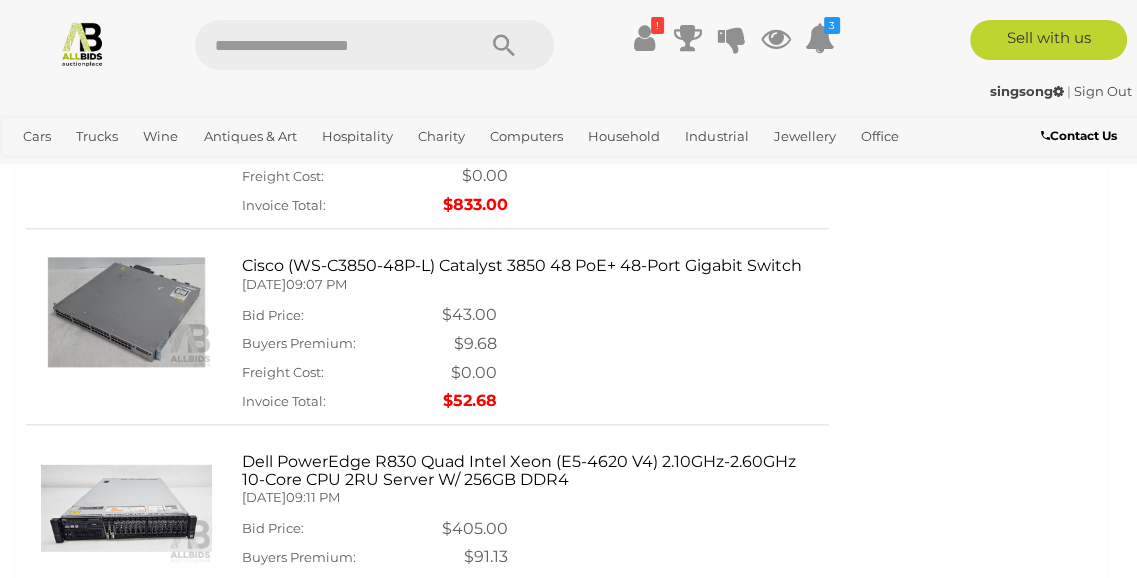 scroll, scrollTop: 1800, scrollLeft: 0, axis: vertical 